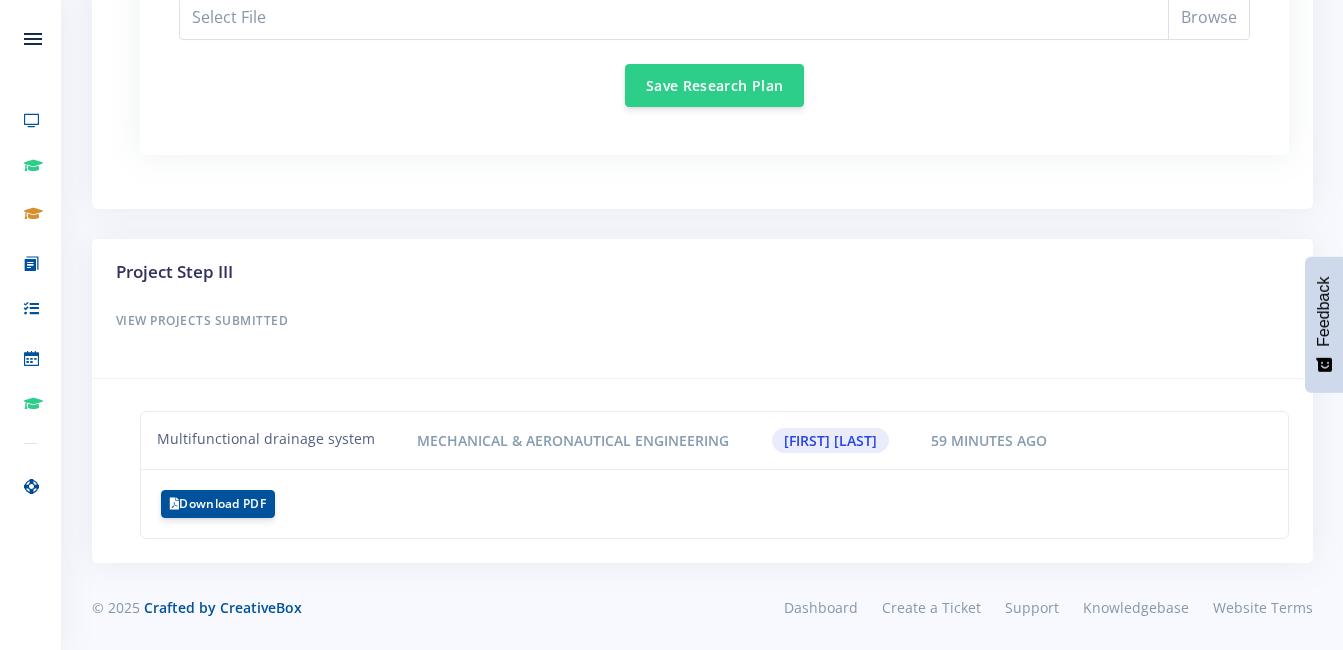scroll, scrollTop: 2067, scrollLeft: 0, axis: vertical 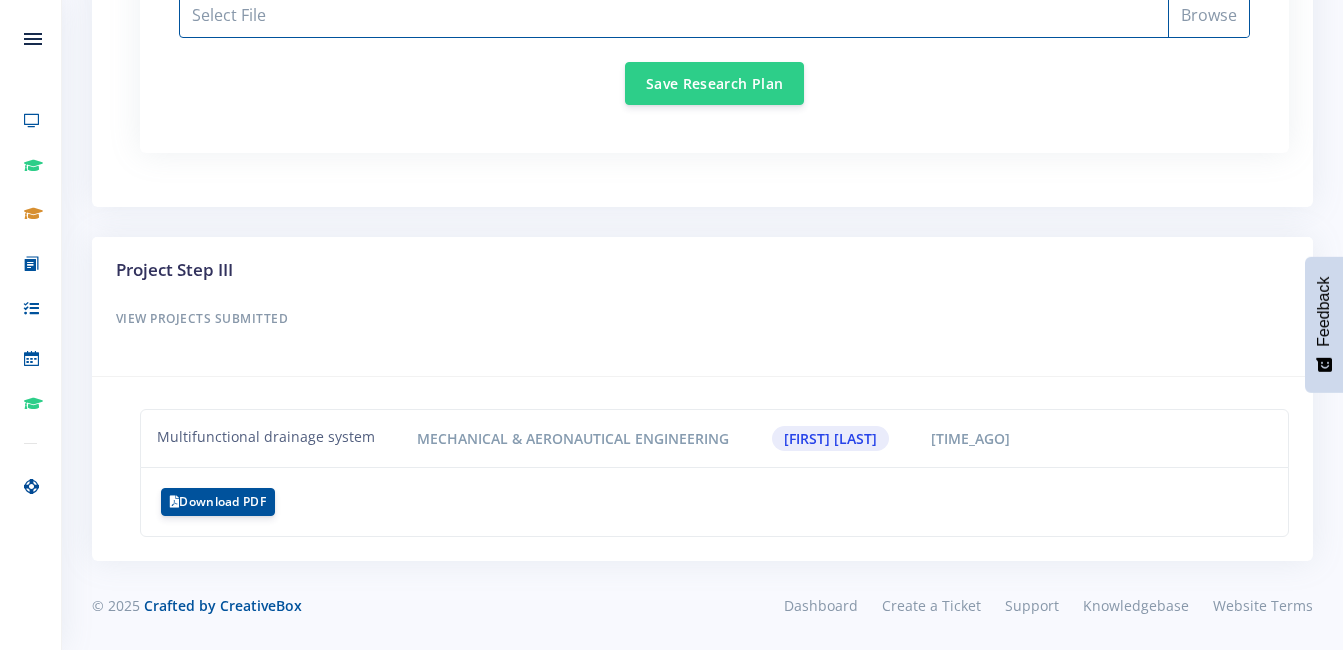 click on "Select File" at bounding box center (714, 15) 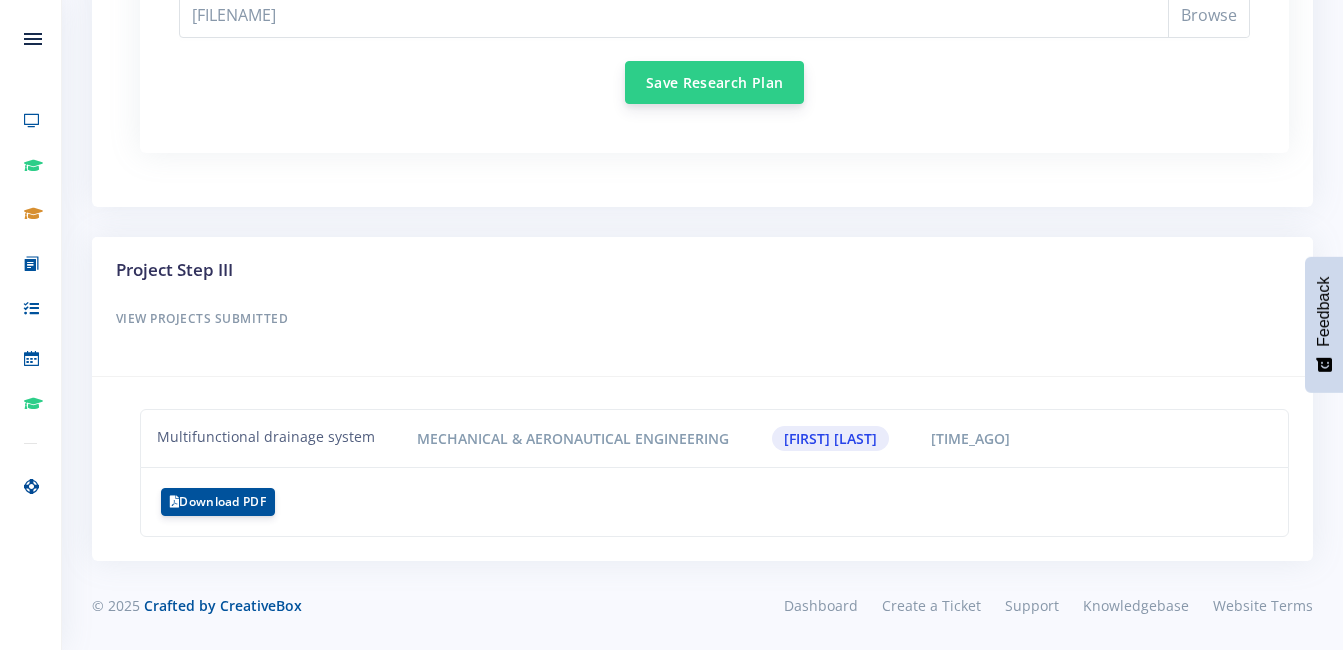 click on "Save Research Plan" at bounding box center (714, 82) 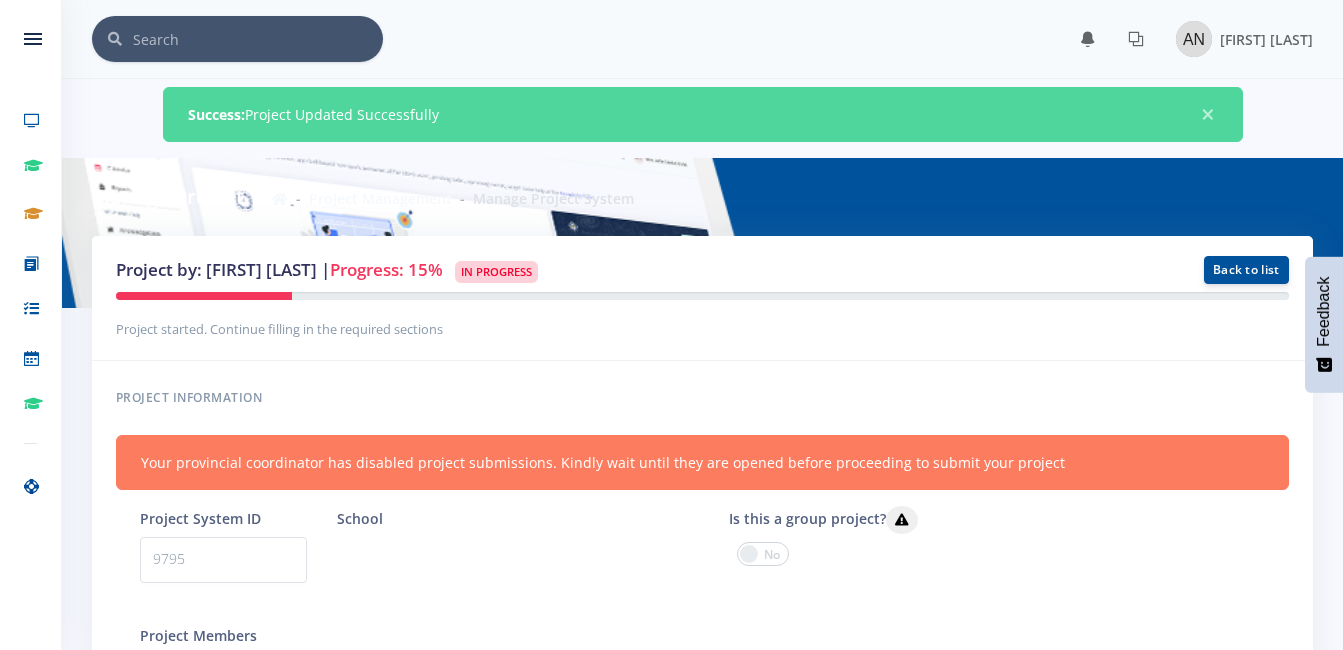 scroll, scrollTop: 0, scrollLeft: 0, axis: both 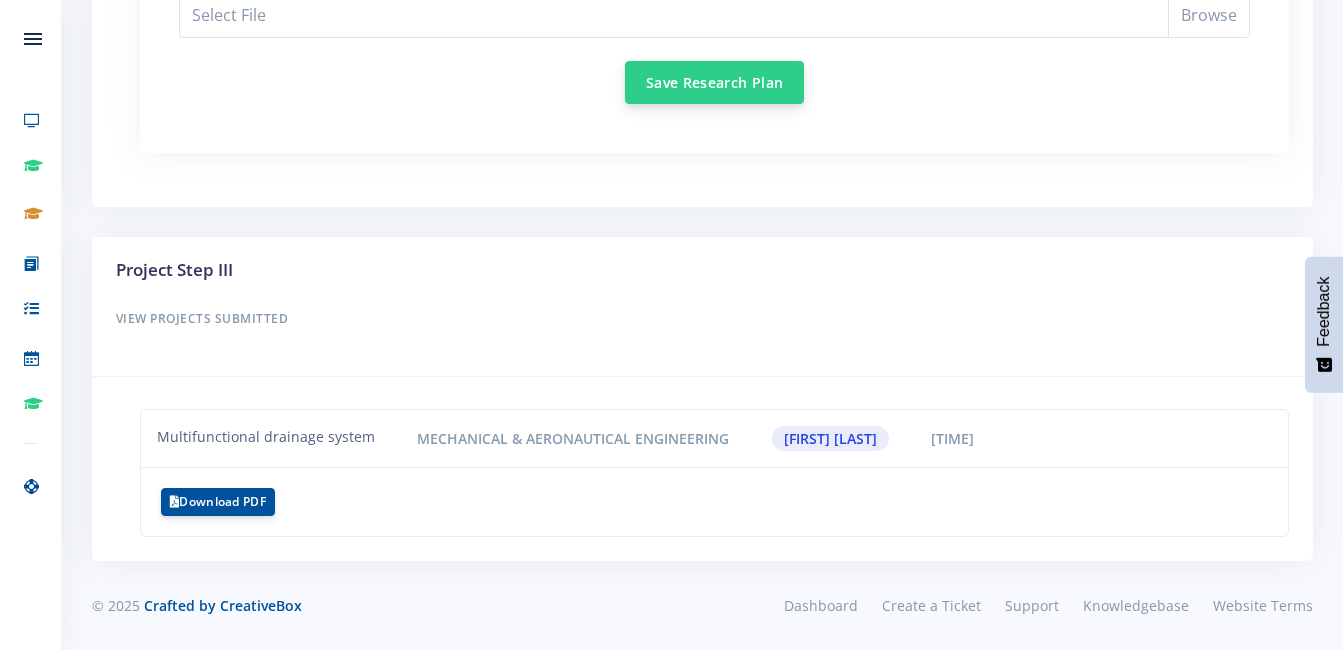 click on "Save Research Plan" at bounding box center [714, 82] 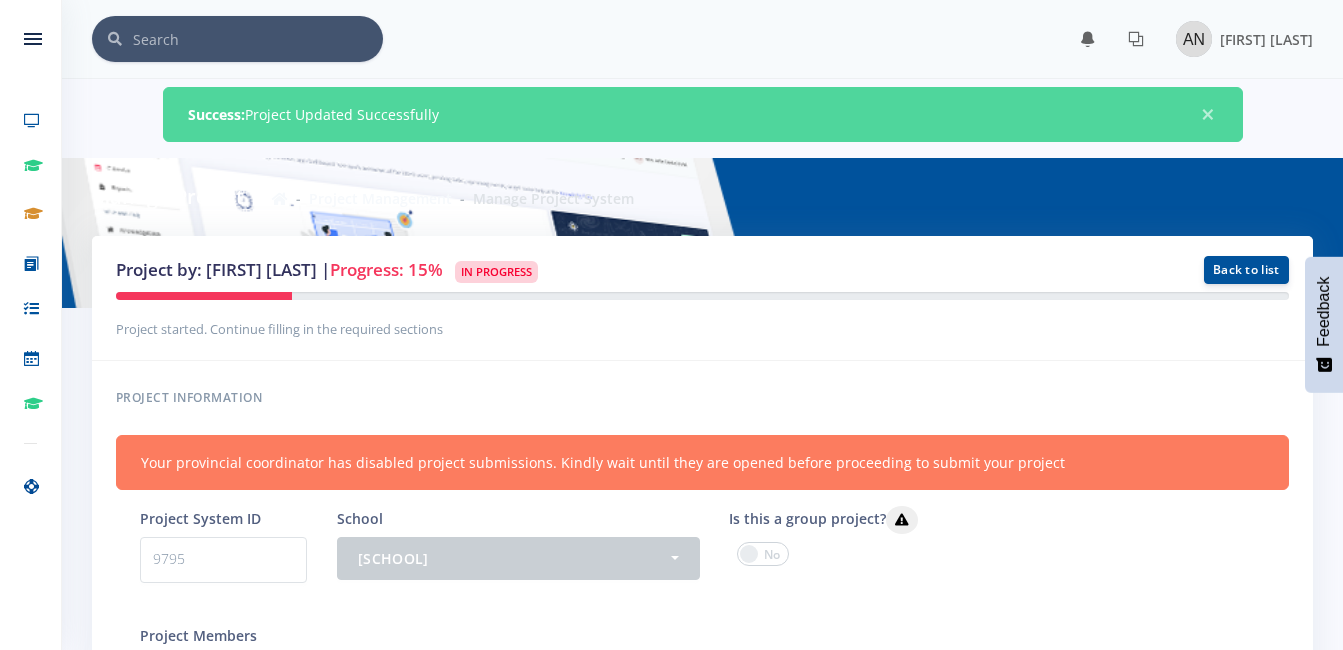 scroll, scrollTop: 0, scrollLeft: 0, axis: both 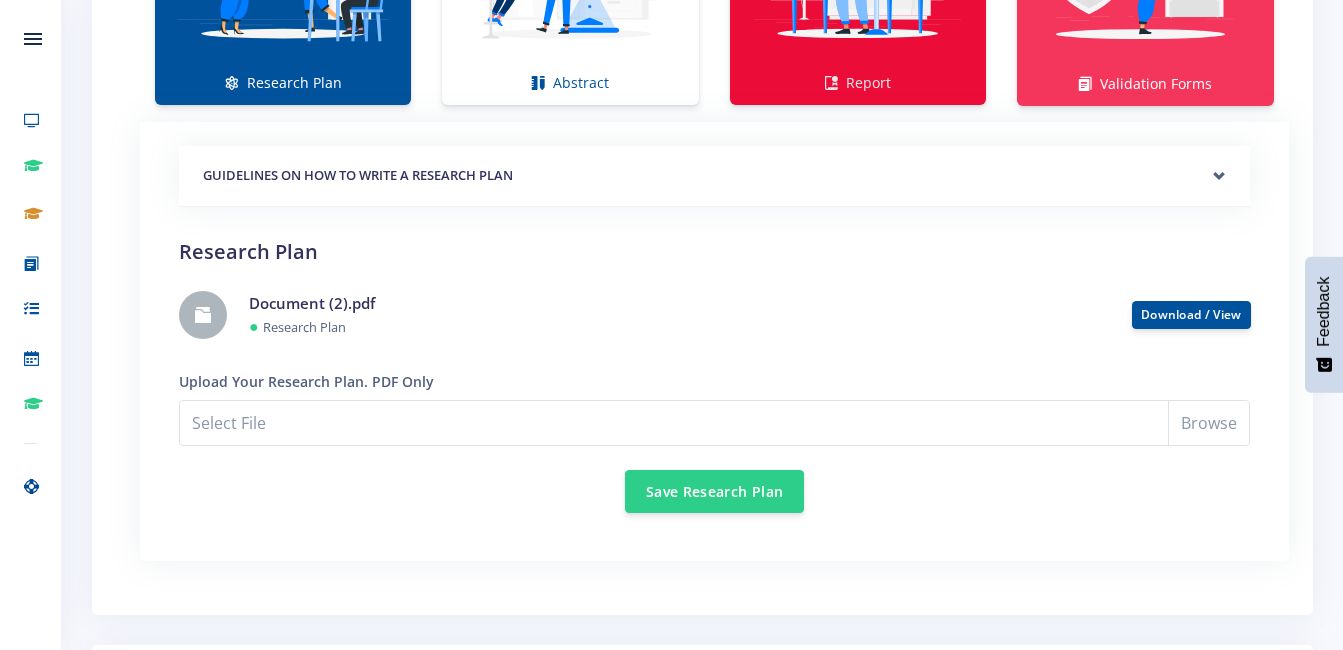 click at bounding box center (858, -40) 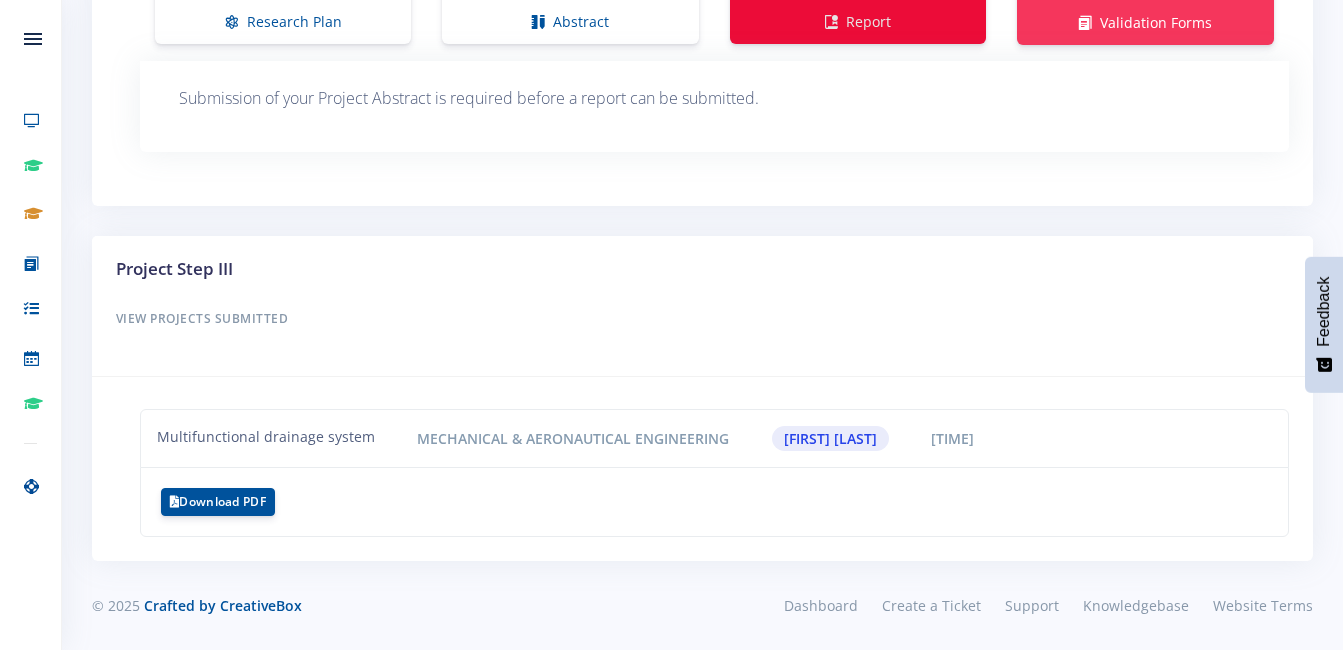 scroll, scrollTop: 2264, scrollLeft: 0, axis: vertical 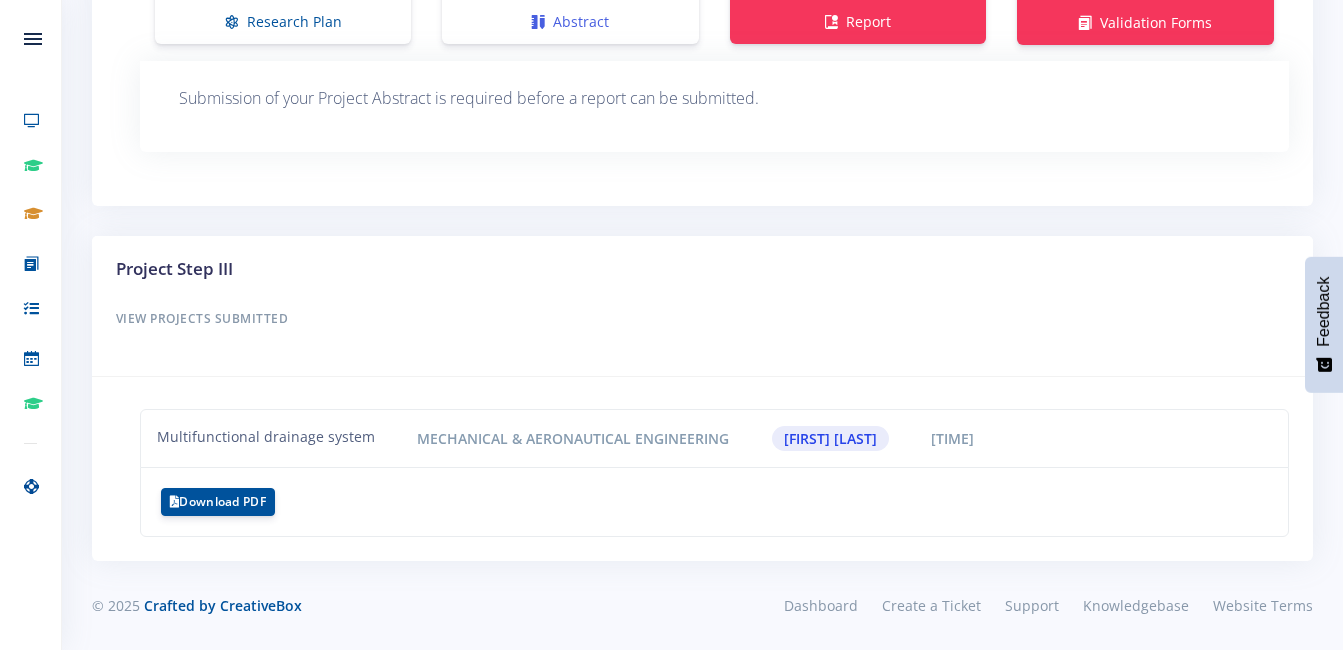 click on "Abstract" at bounding box center [570, -91] 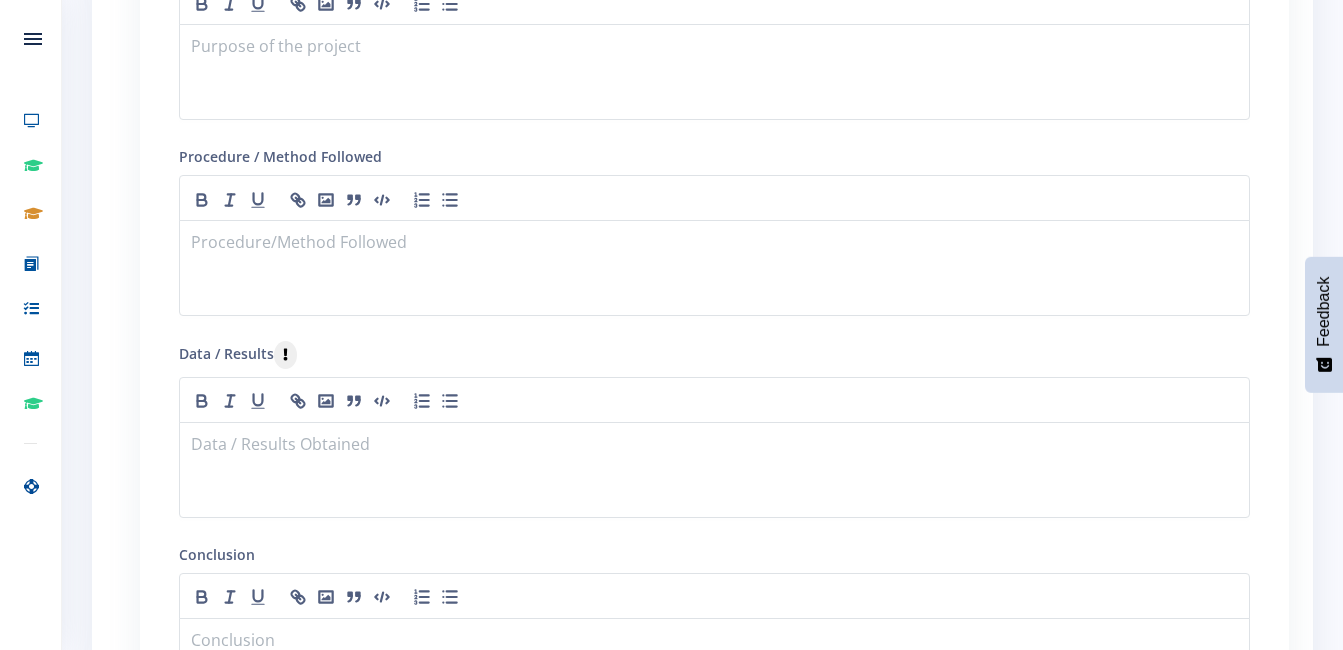 scroll, scrollTop: 2101, scrollLeft: 0, axis: vertical 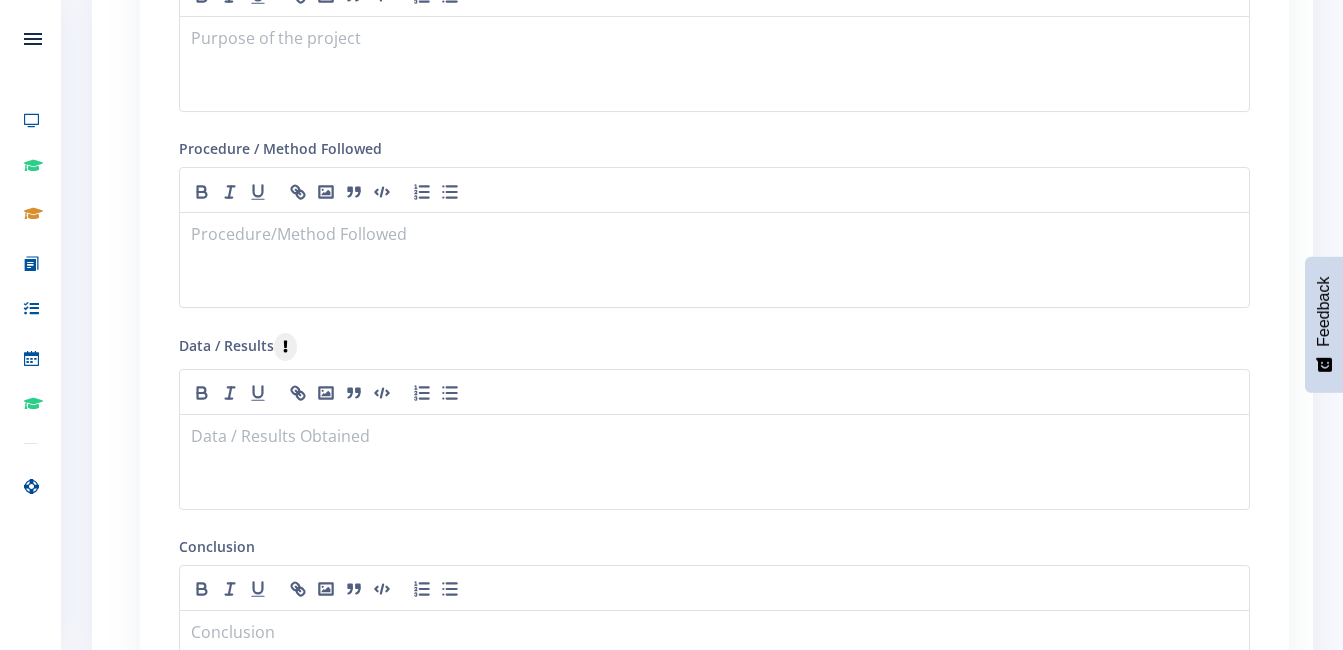 click at bounding box center [283, -437] 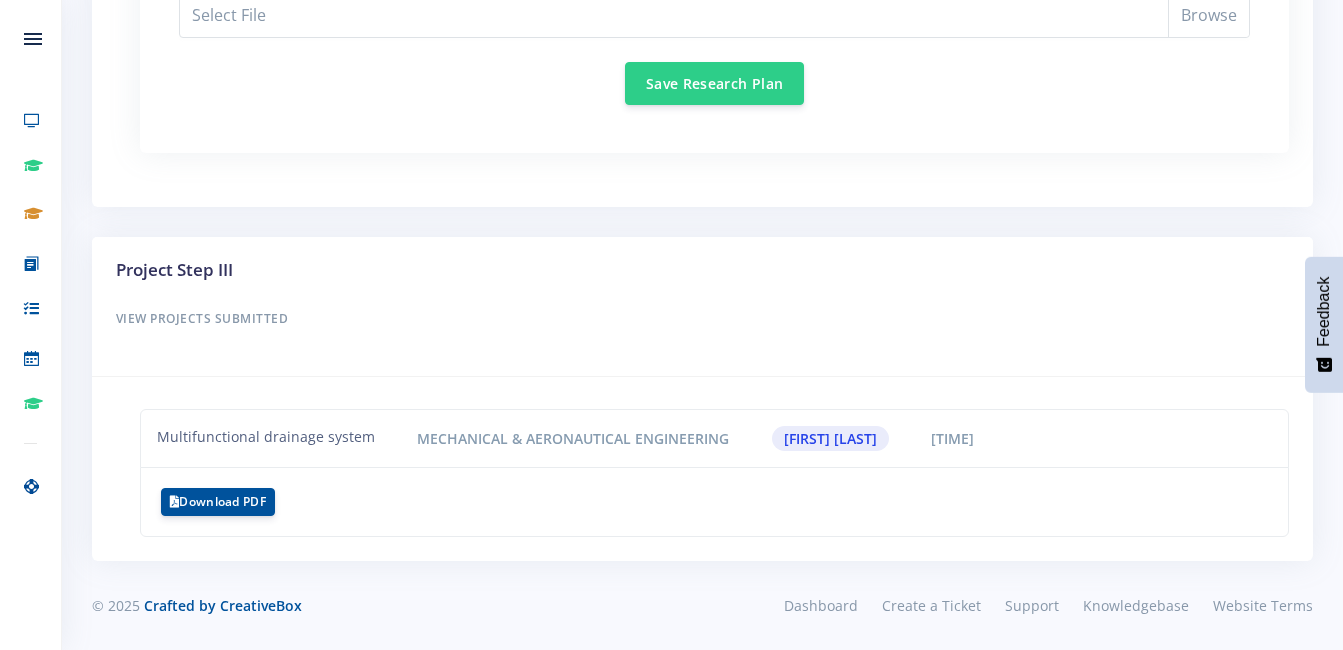 scroll, scrollTop: 2341, scrollLeft: 0, axis: vertical 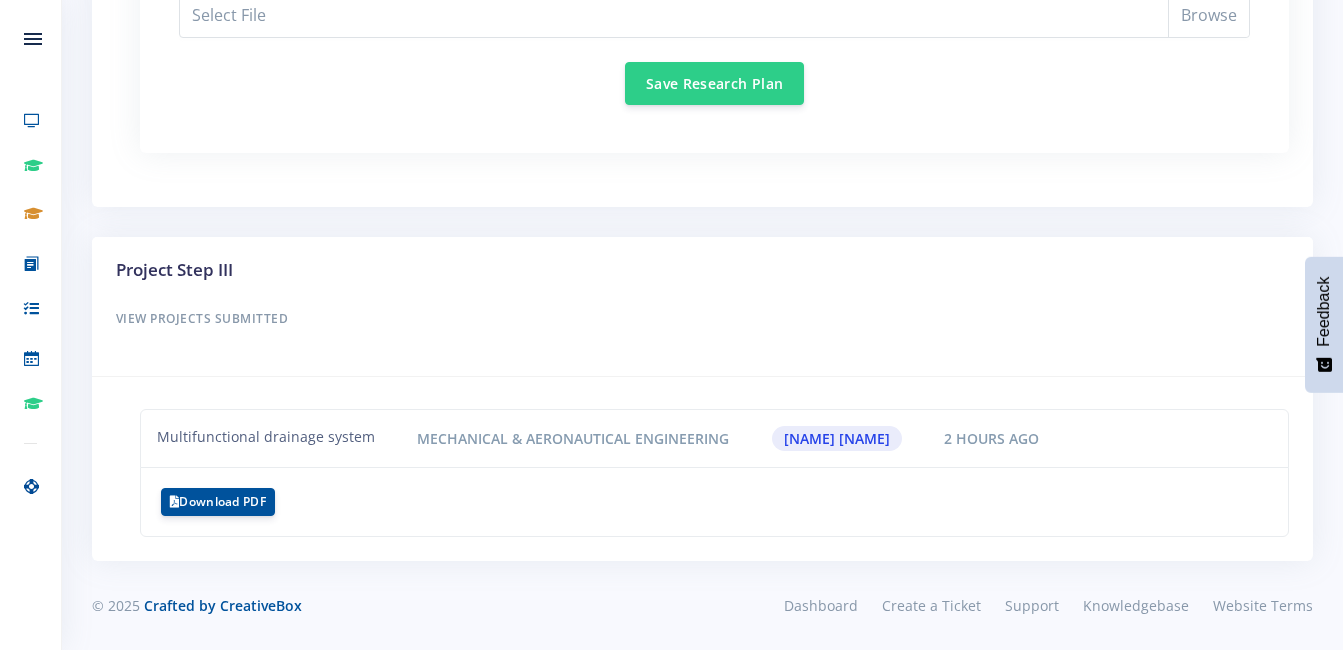 click on "Research Plan" at bounding box center (283, -438) 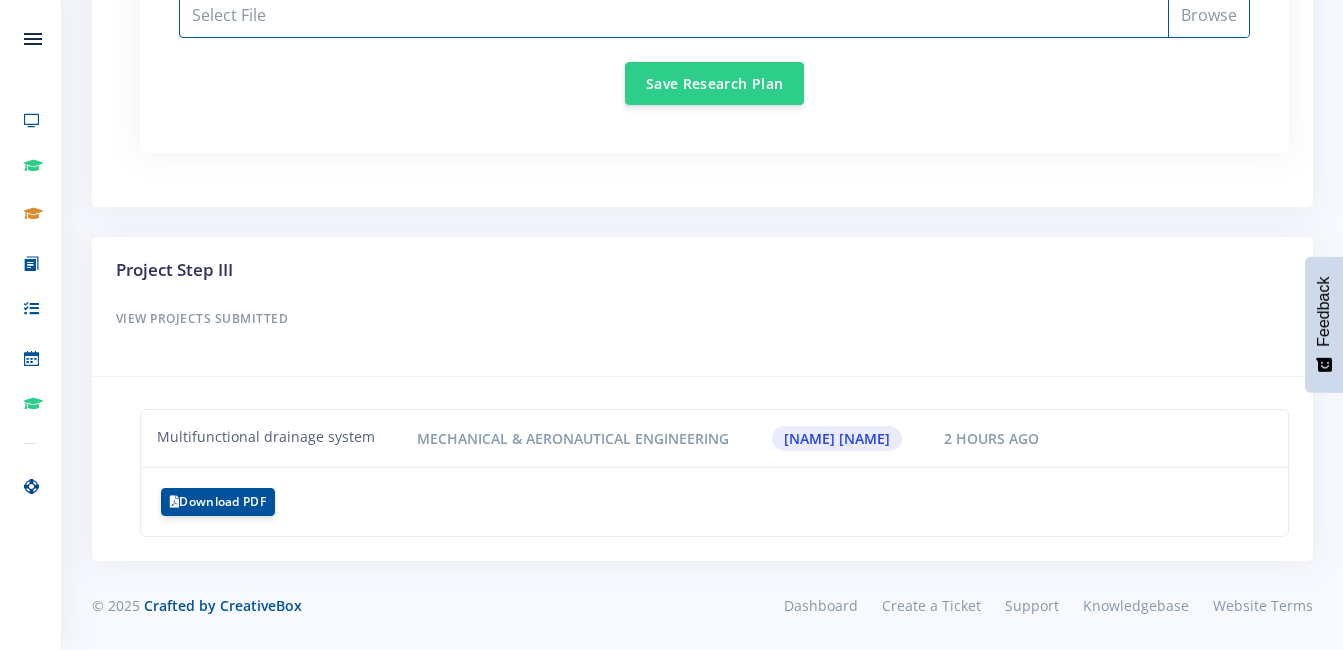 click on "Select File" at bounding box center [714, 15] 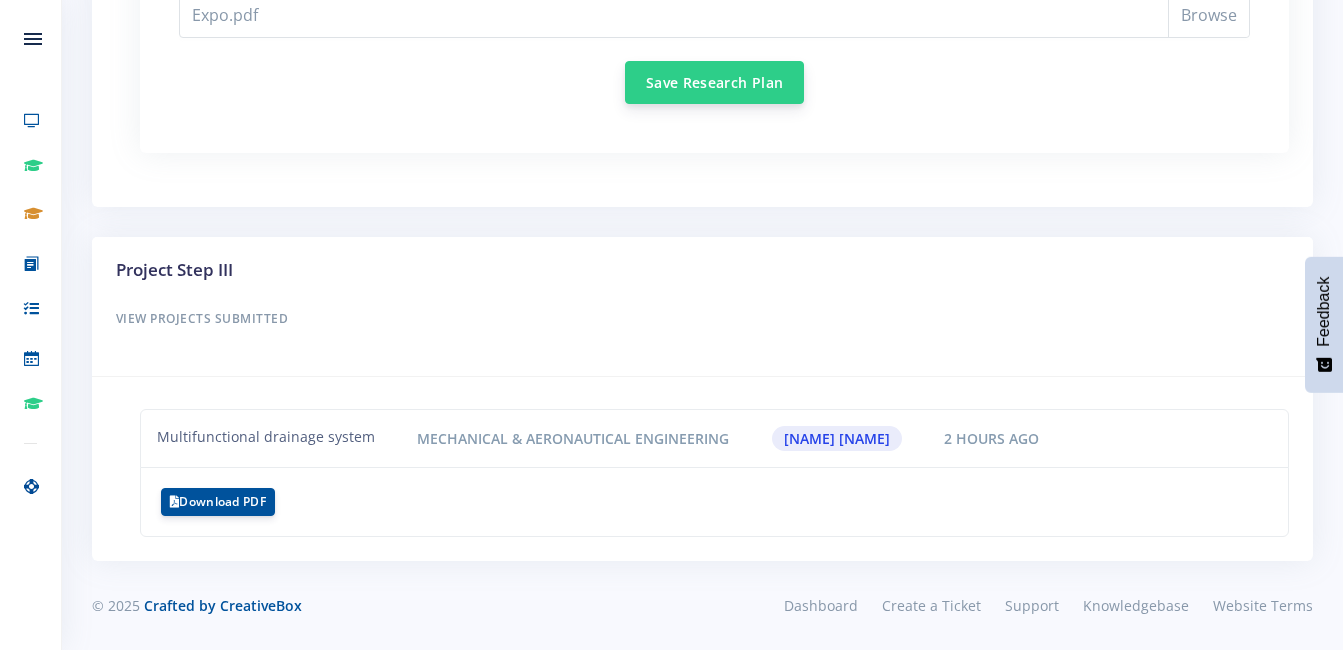 click on "Save Research Plan" at bounding box center [714, 82] 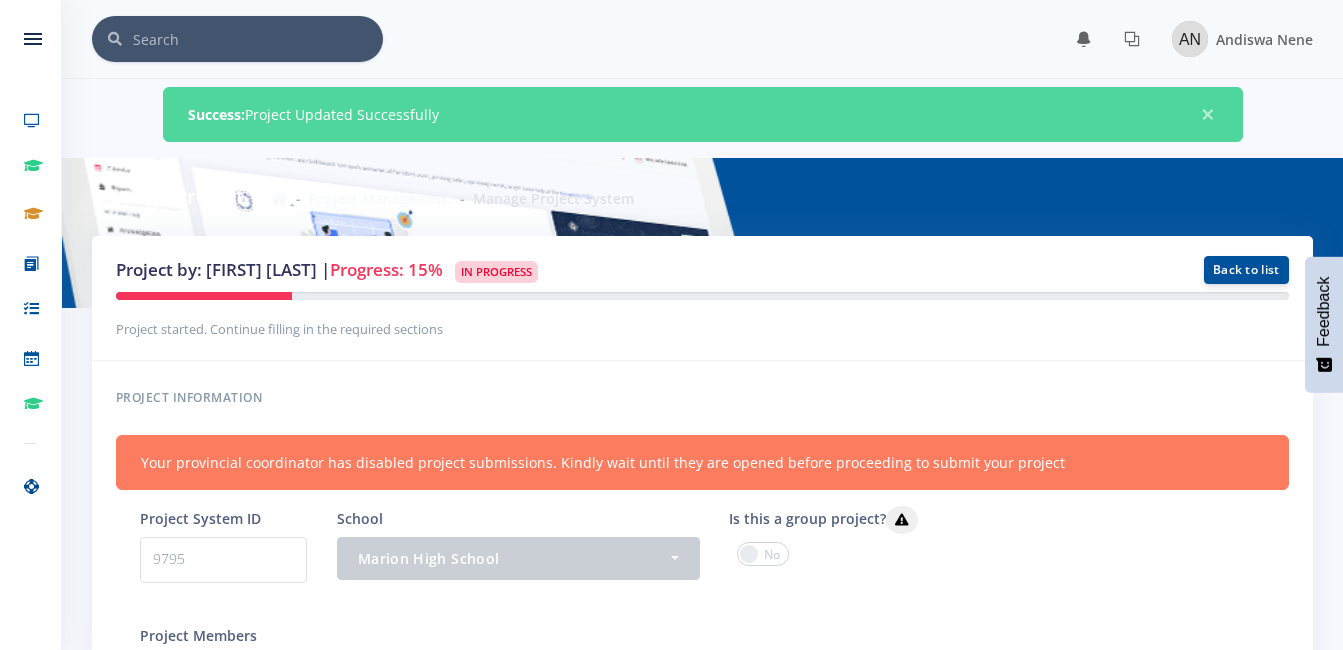 scroll, scrollTop: 0, scrollLeft: 0, axis: both 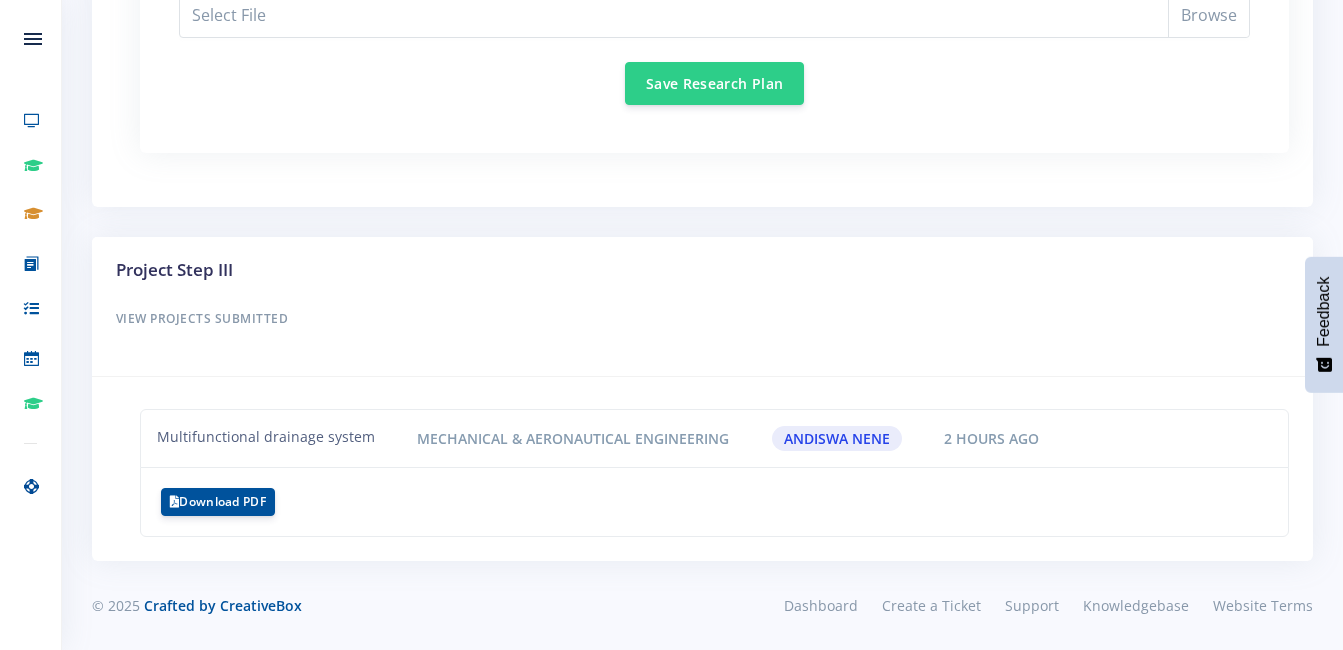click on "Abstract" at bounding box center [570, -438] 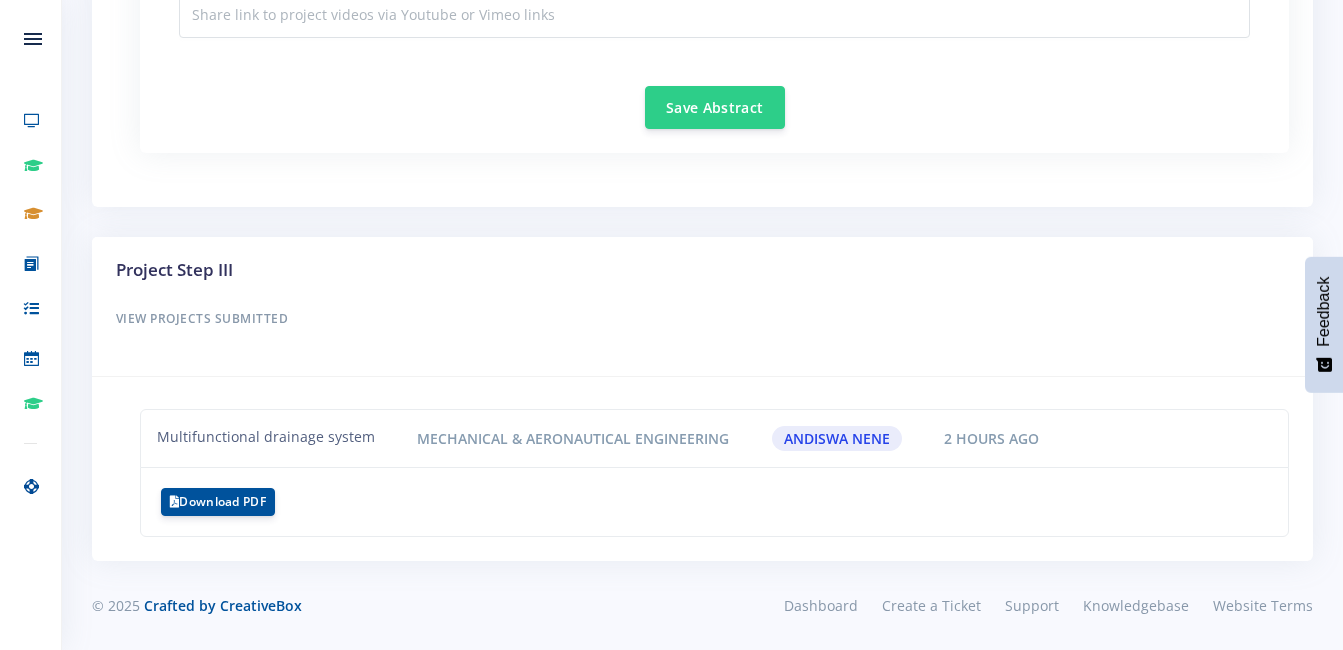 scroll, scrollTop: 2504, scrollLeft: 0, axis: vertical 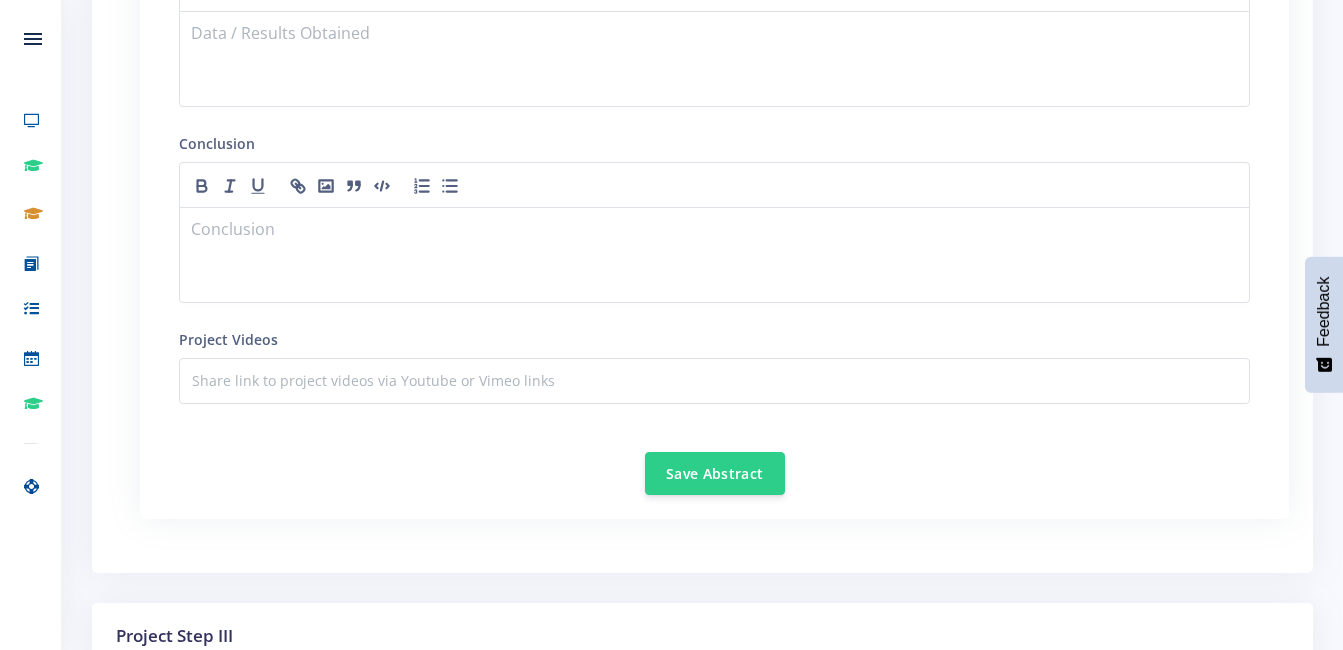 click 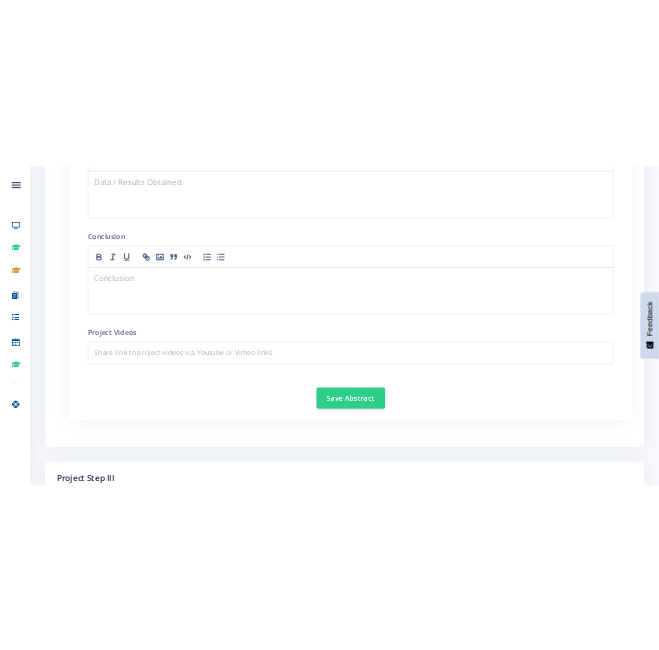 scroll, scrollTop: 2503, scrollLeft: 0, axis: vertical 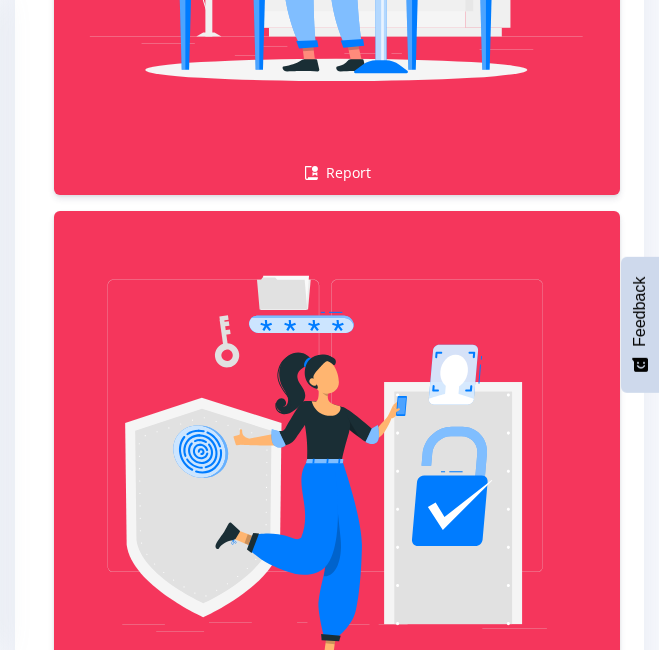 click at bounding box center (337, -700) 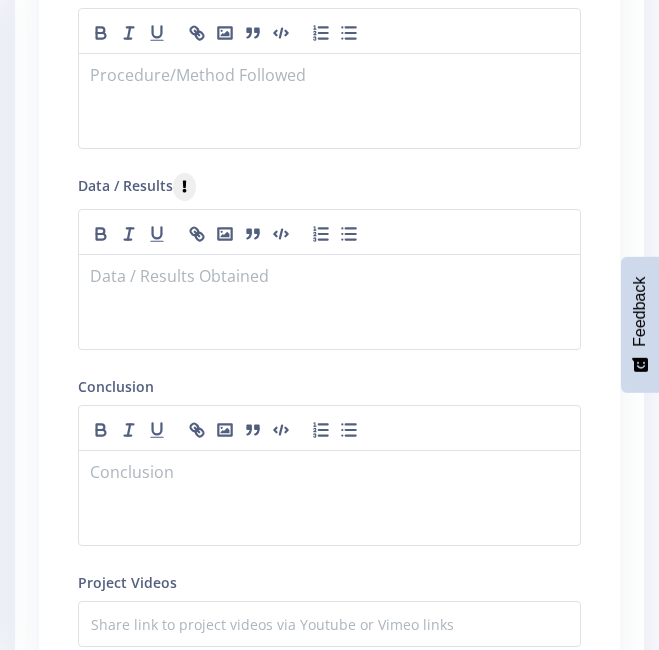 scroll, scrollTop: 5175, scrollLeft: 0, axis: vertical 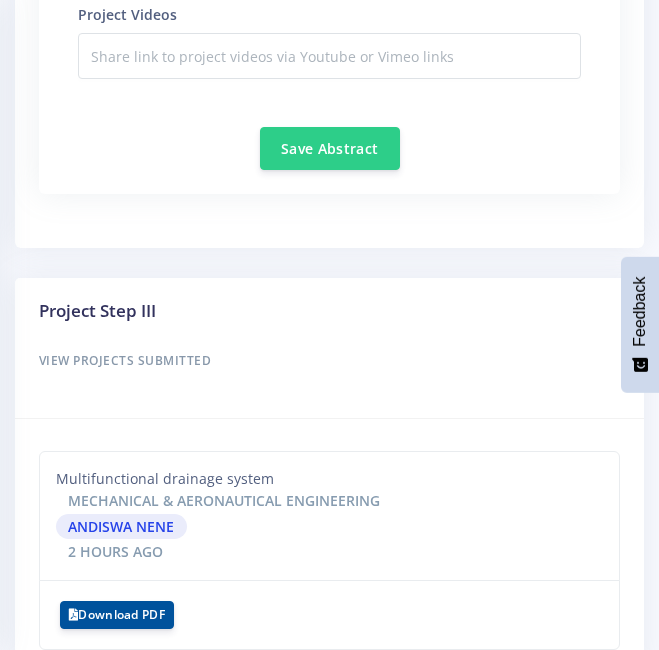 click on "﻿" at bounding box center [329, -663] 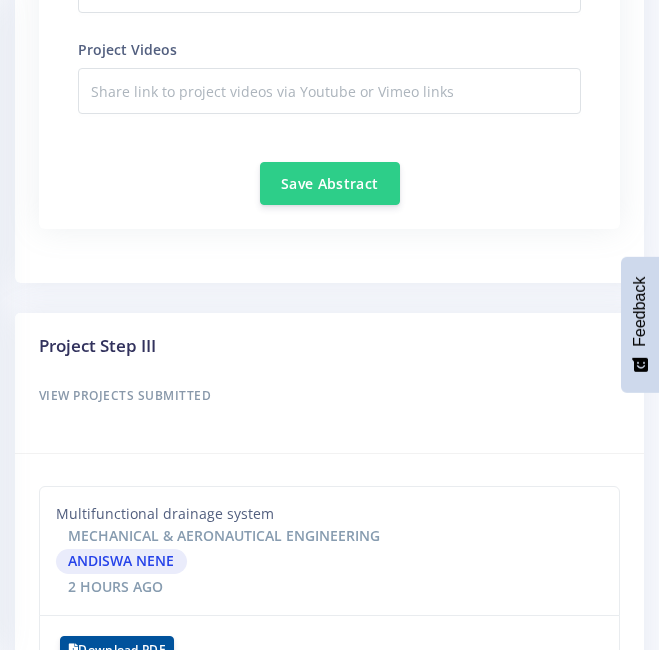 click on "Research question:   To what extent can an Integrated multifunctional drainage system effectively mitigate flood impacts and improve drinking-water access in underserved [STATE] communities" at bounding box center (329, -646) 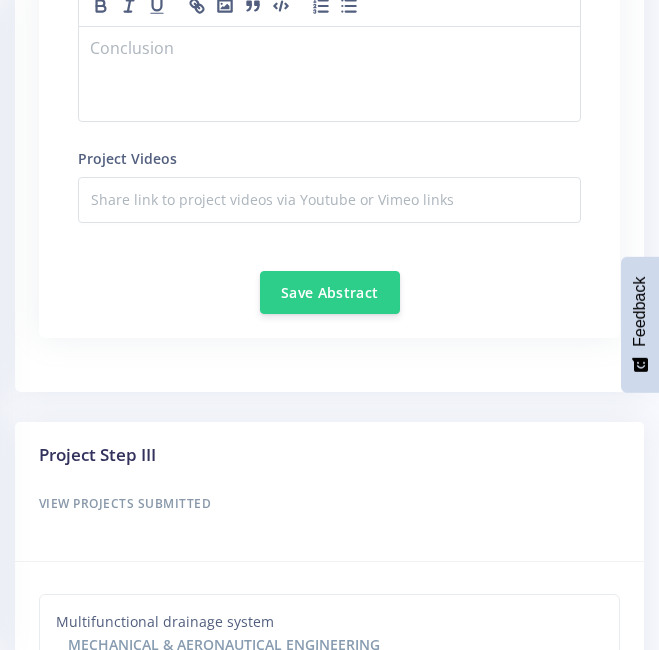 click on "This research investigates the potential of a multifunctional drainage system that captures , filter and reuses rainwater and wastewater" at bounding box center (329, -523) 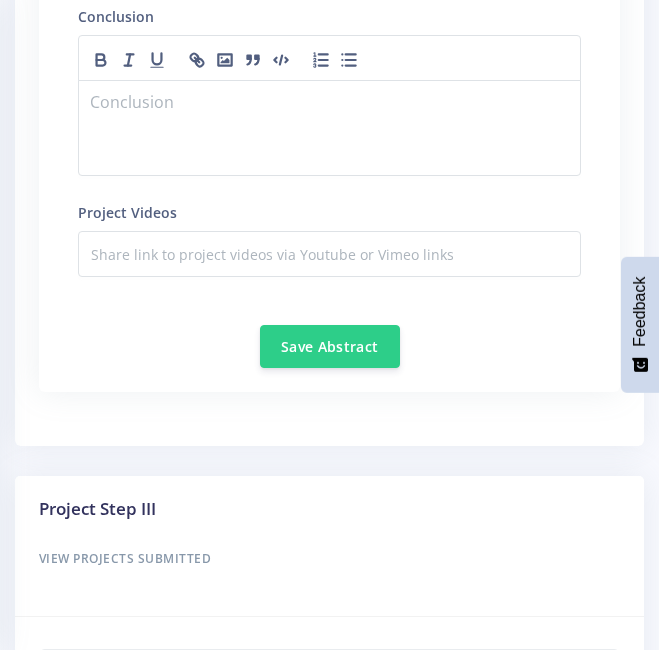 click on "This research investigates the potential of a multifunctional drainage system that captures , filter and reuses rainwater and wastewater to address two major issues in underserved [COUNTRY] communities:Frequent flooding sustainable drainage infrastructur - such as bioswales," at bounding box center (322, -497) 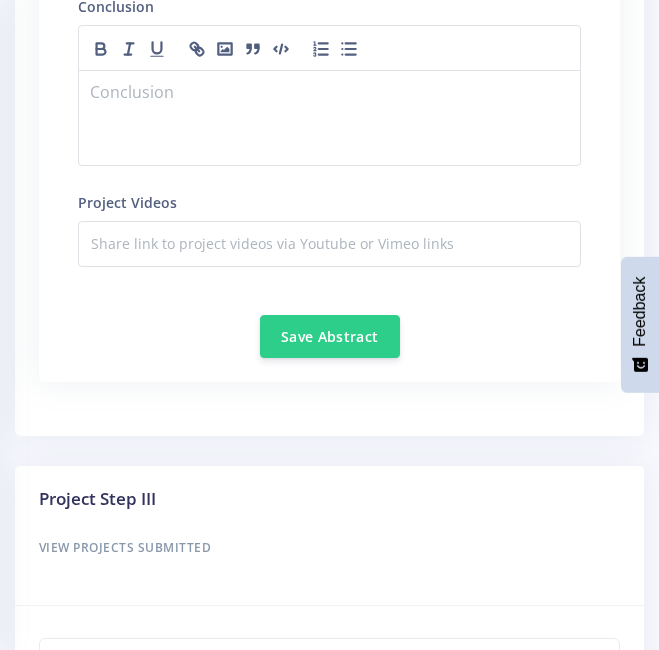 scroll, scrollTop: 5277, scrollLeft: 0, axis: vertical 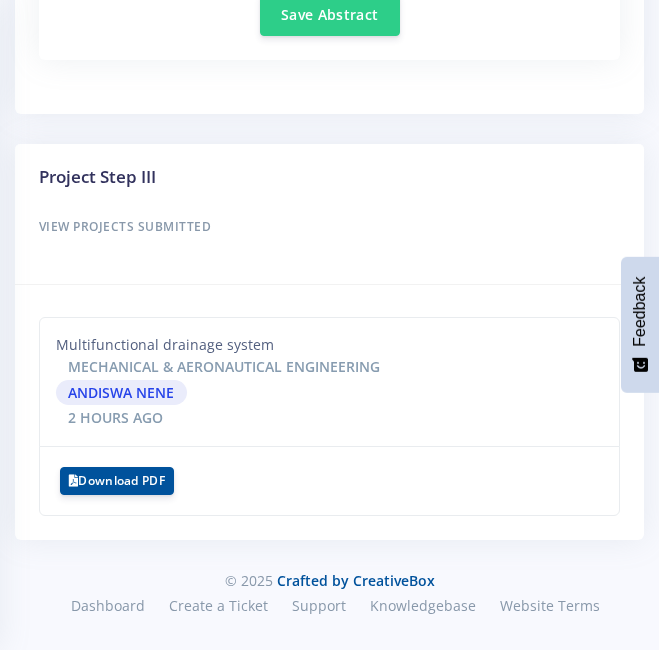 click on "The main goal was to ensure the prototype was able" at bounding box center [329, -774] 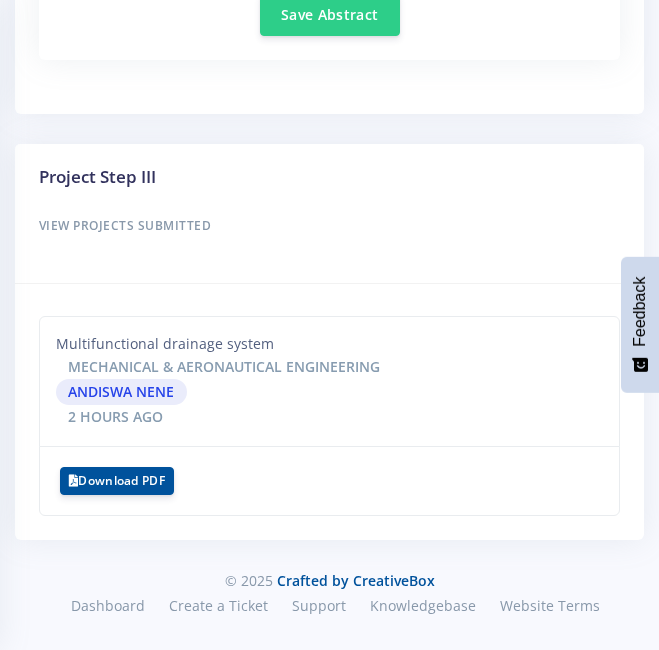 click at bounding box center [329, -626] 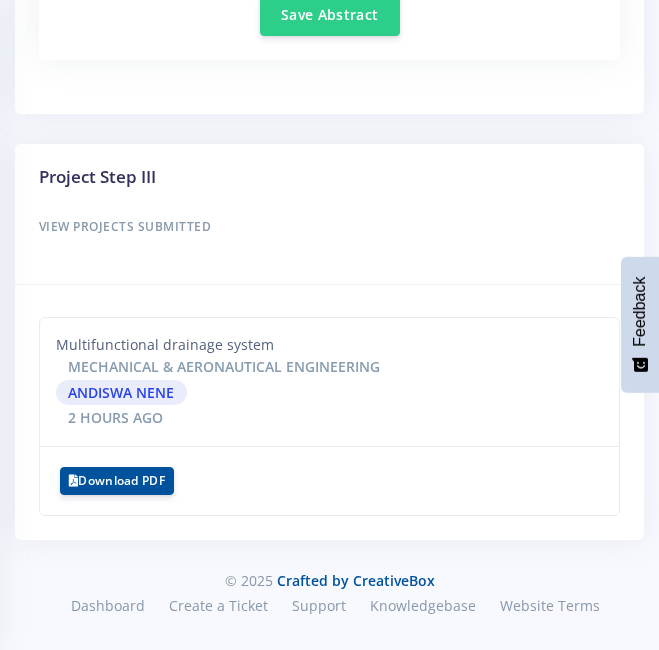 scroll, scrollTop: 5894, scrollLeft: 0, axis: vertical 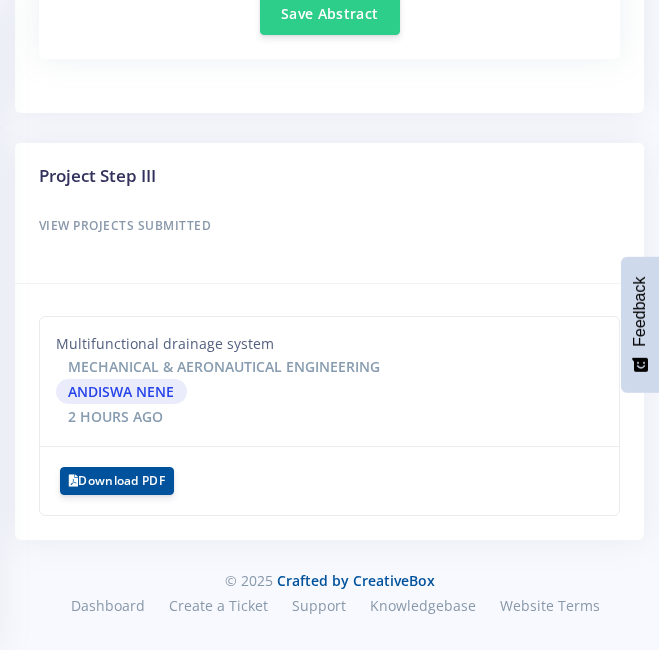 click on "Through case study analysis and technical modeling, the study finds that such systems can significantly reduce surface runoff and help alleviate water scarcity, certain material were used in the prototype to help infiltrate this project, such as sponges" at bounding box center (329, -620) 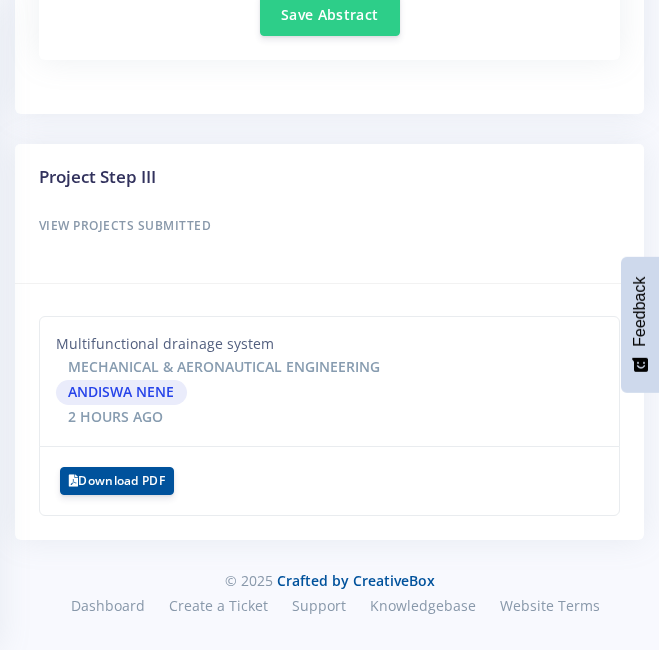 scroll, scrollTop: 6043, scrollLeft: 0, axis: vertical 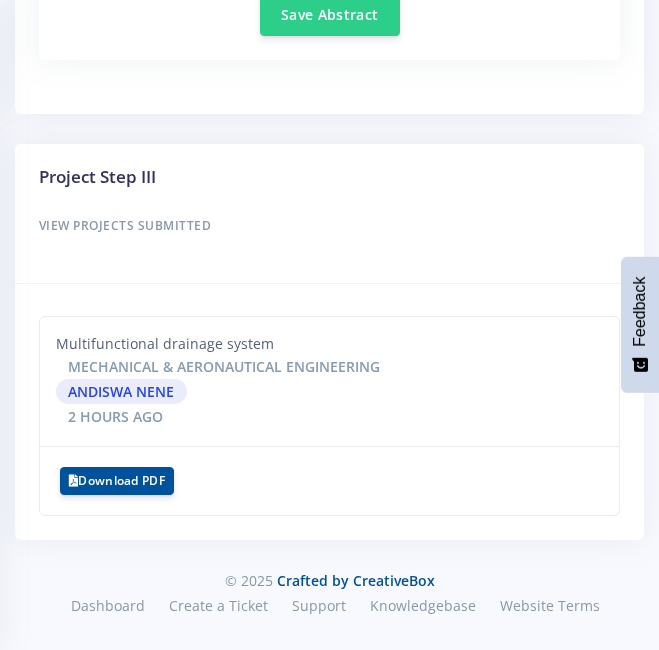 click on "In informal settlements where centralized infrastructure is lacking, decentralized multifunctional drainage offers sustainable, community -driven solution. The results suggest that this integrated approach can improve" at bounding box center [329, -222] 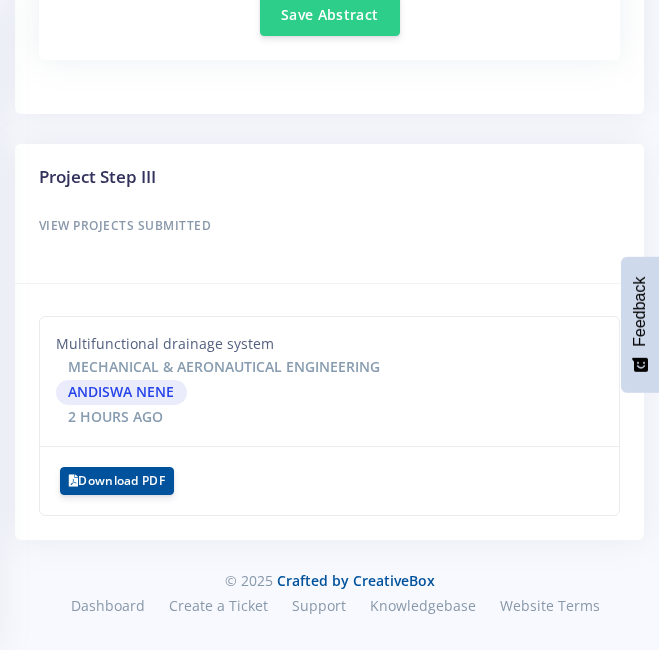 click at bounding box center (329, -489) 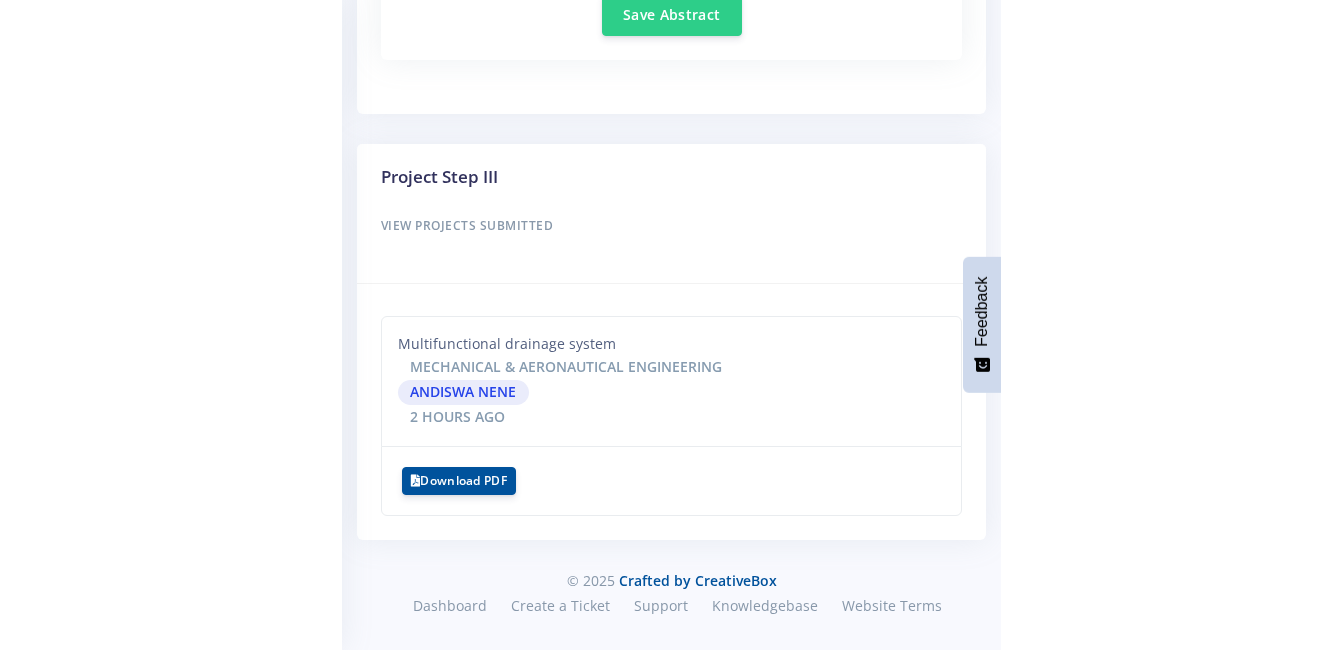 scroll, scrollTop: 4604, scrollLeft: 0, axis: vertical 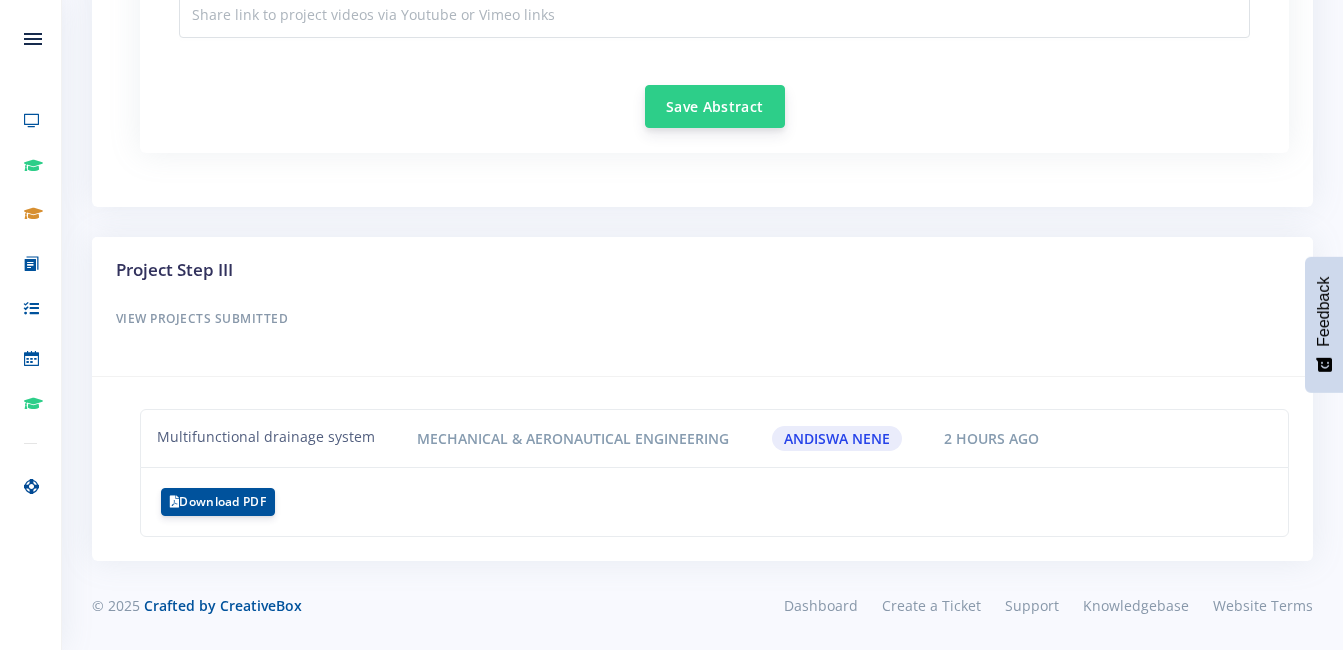 click on "Save Abstract" at bounding box center (715, 106) 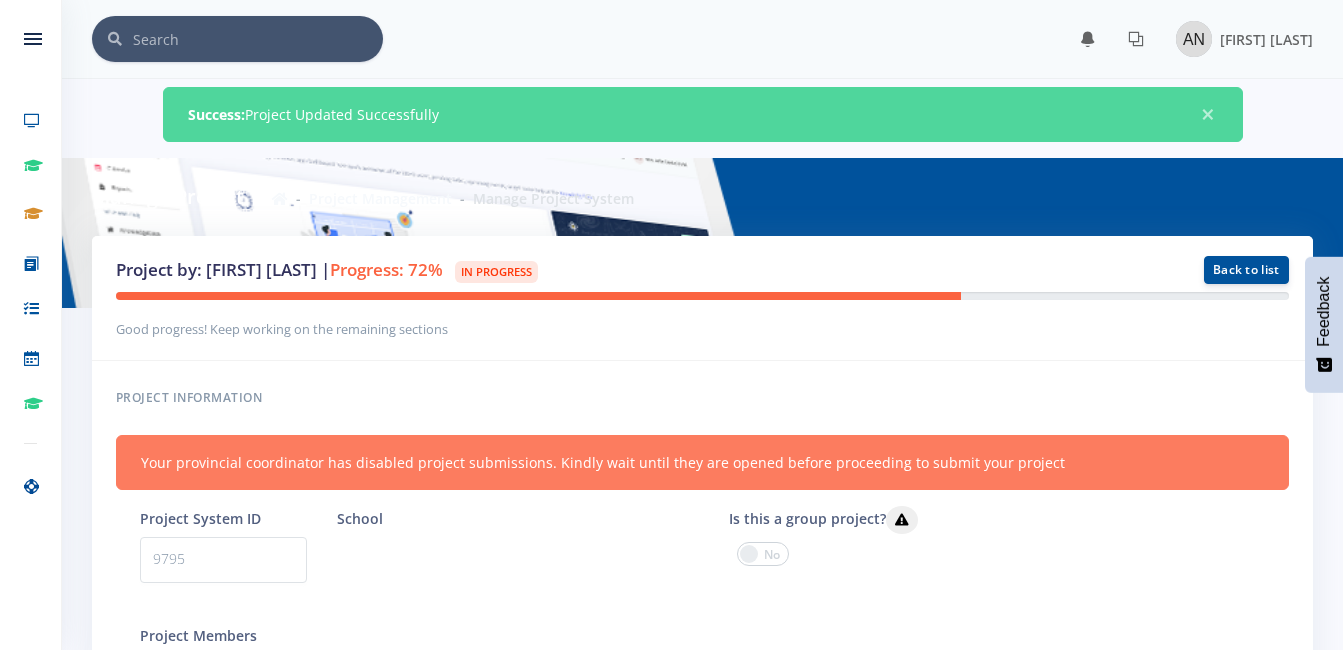 scroll, scrollTop: 0, scrollLeft: 0, axis: both 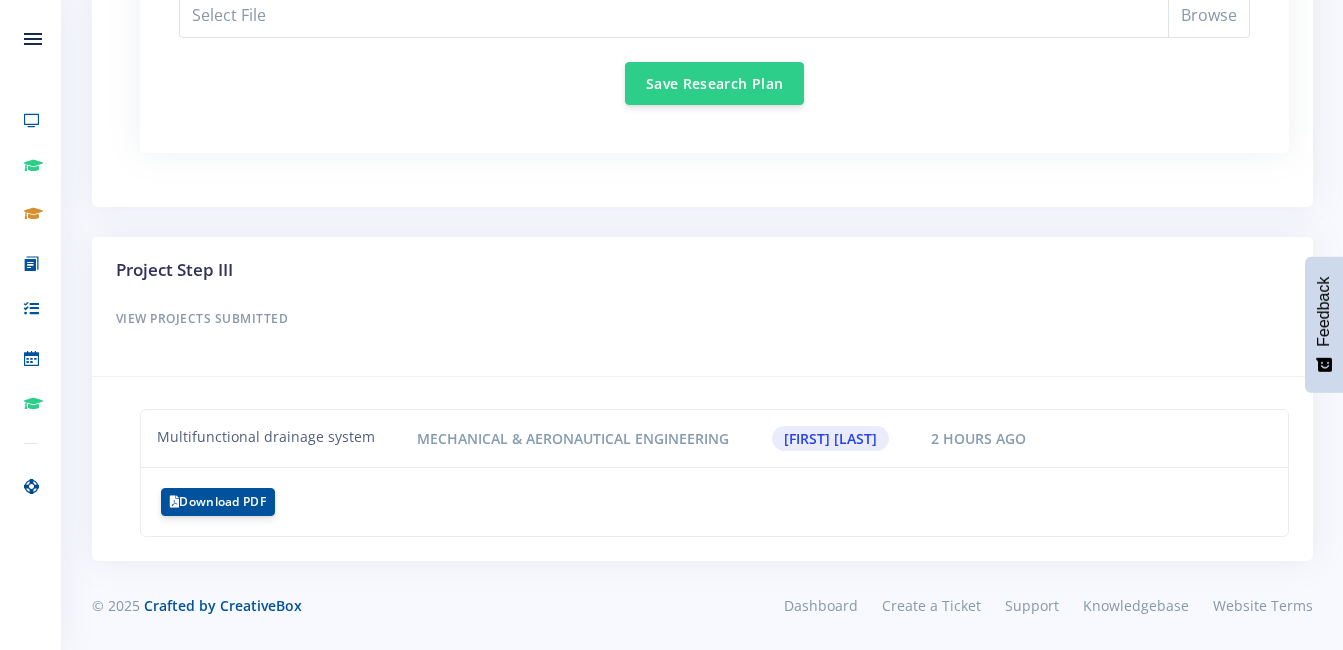 click on "Report" at bounding box center (858, -438) 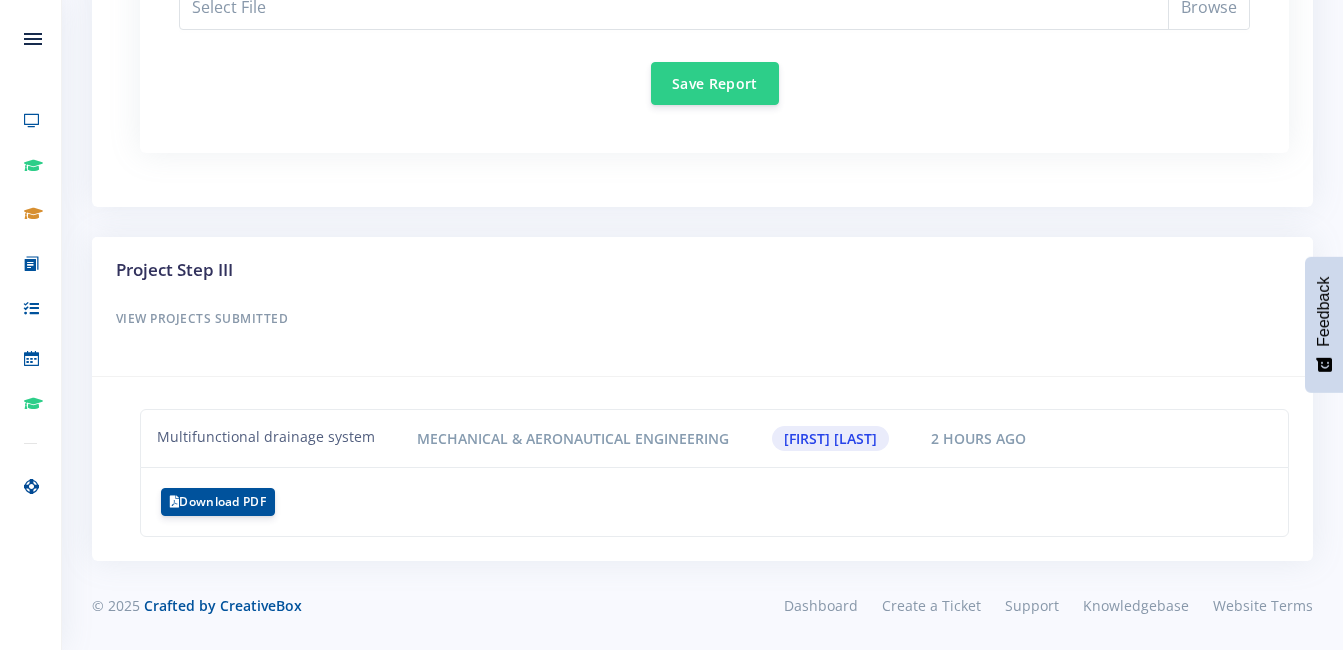 click on "Select File" at bounding box center [714, -100] 